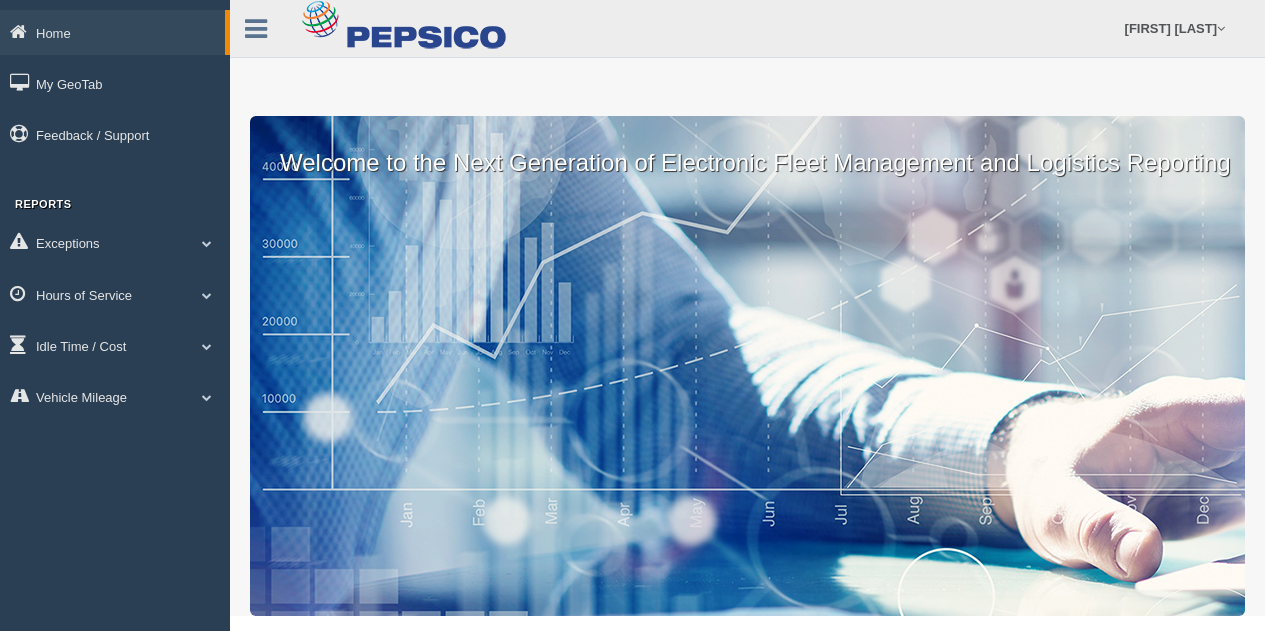 scroll, scrollTop: 0, scrollLeft: 0, axis: both 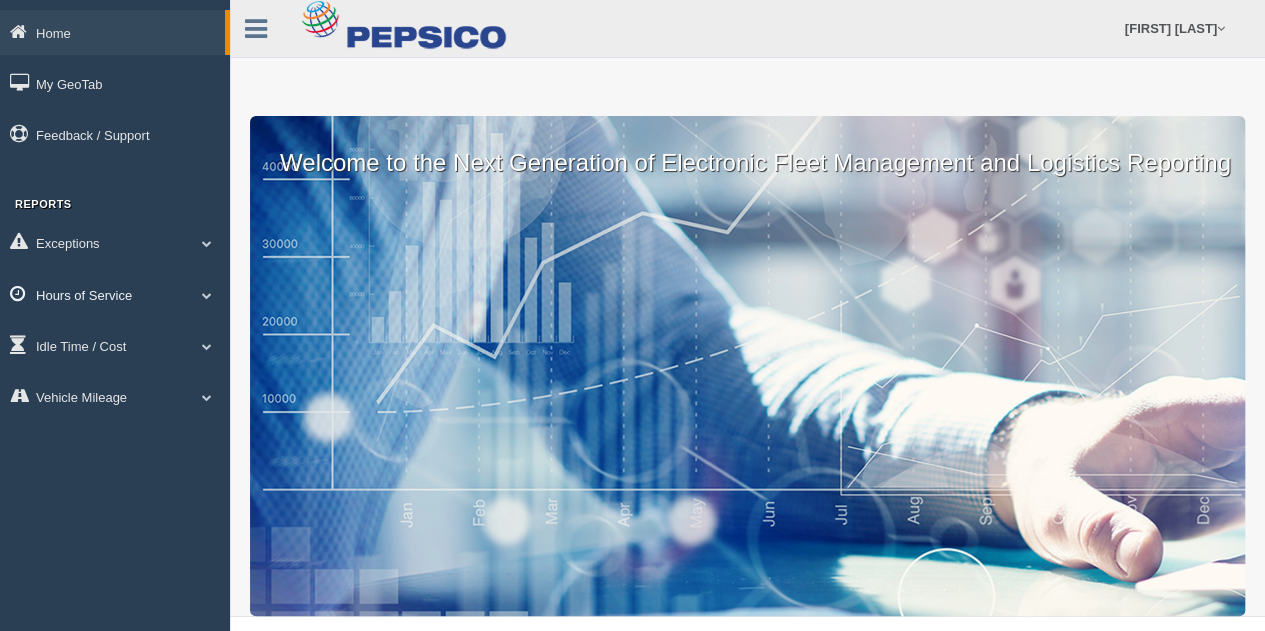 click at bounding box center [207, 243] 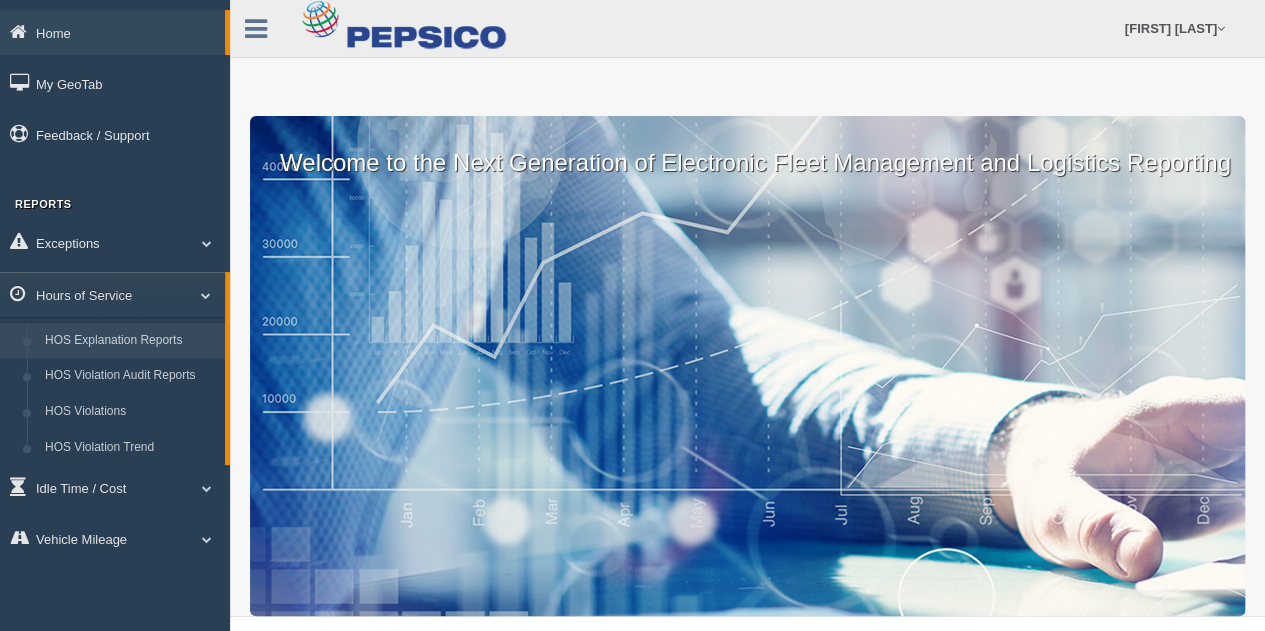 click on "HOS Explanation Reports" at bounding box center [130, 341] 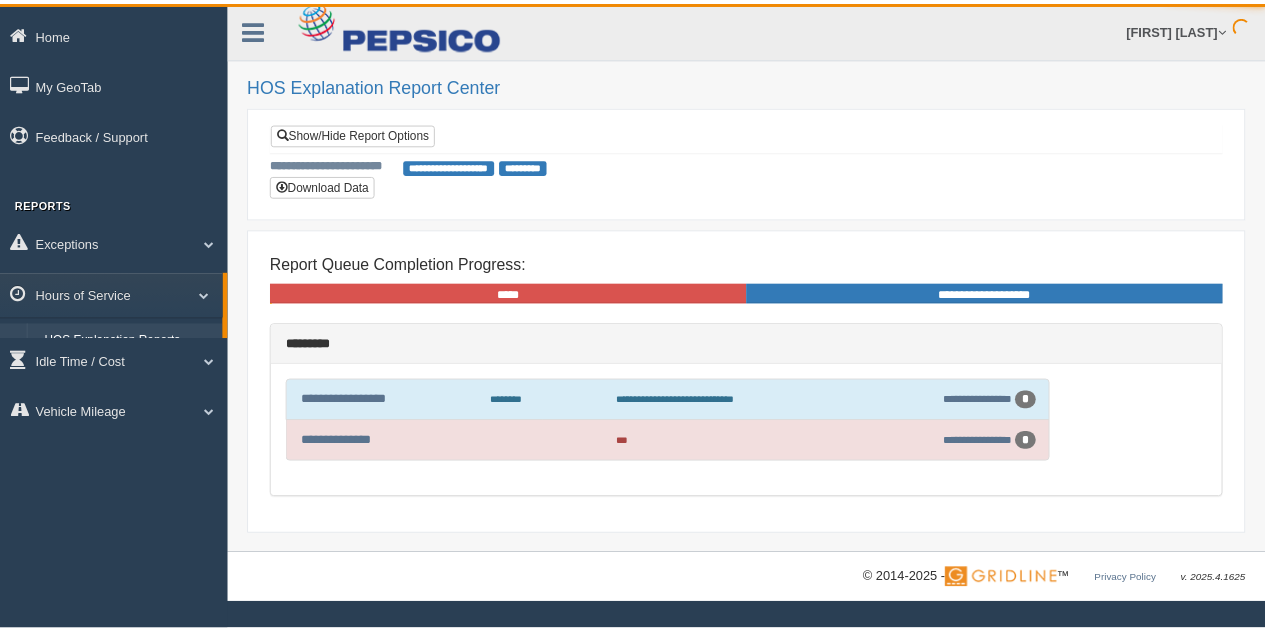 scroll, scrollTop: 0, scrollLeft: 0, axis: both 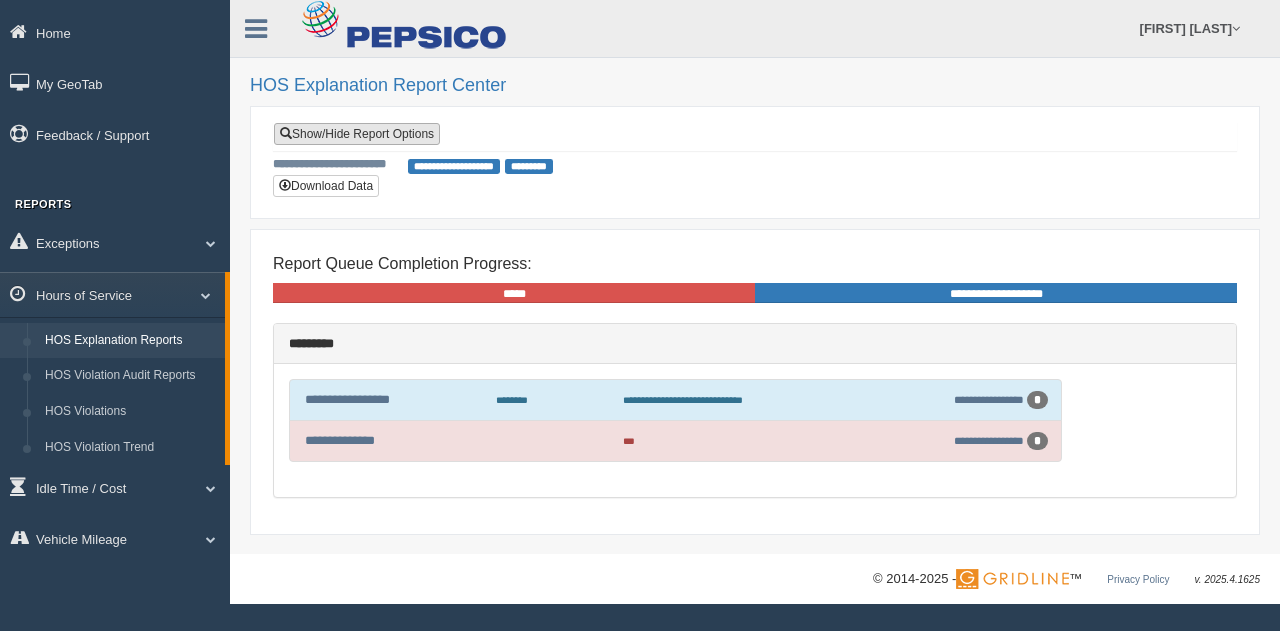 click on "Show/Hide Report Options" at bounding box center [357, 134] 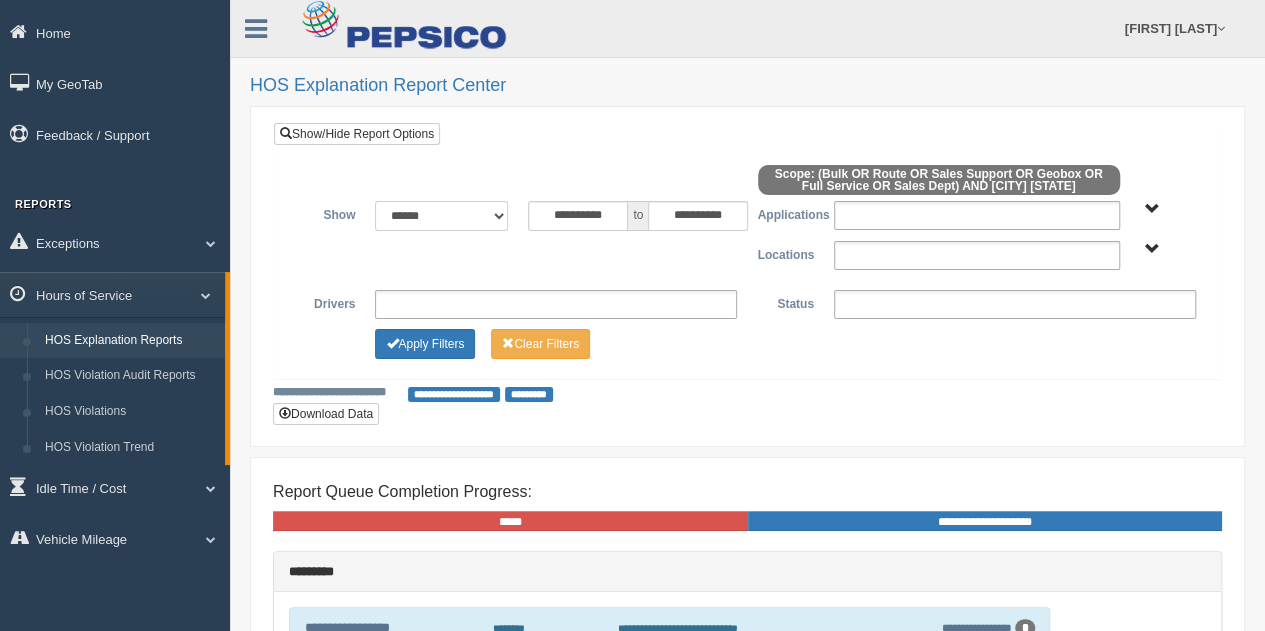 click on "**********" at bounding box center (441, 216) 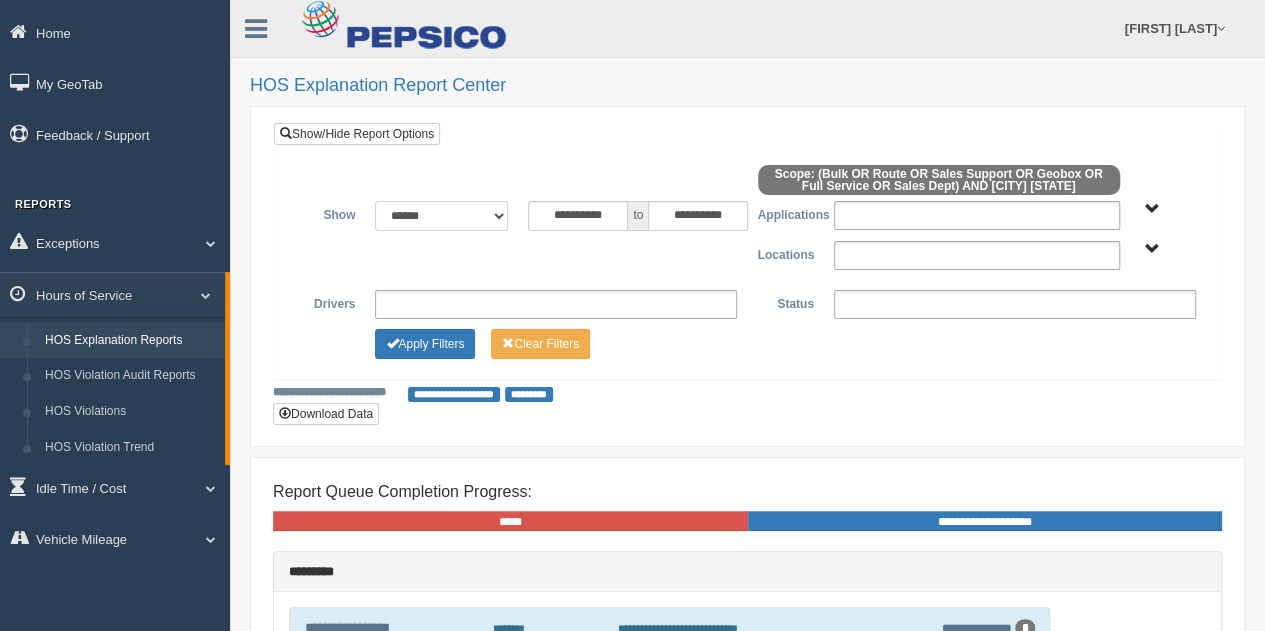 select on "**********" 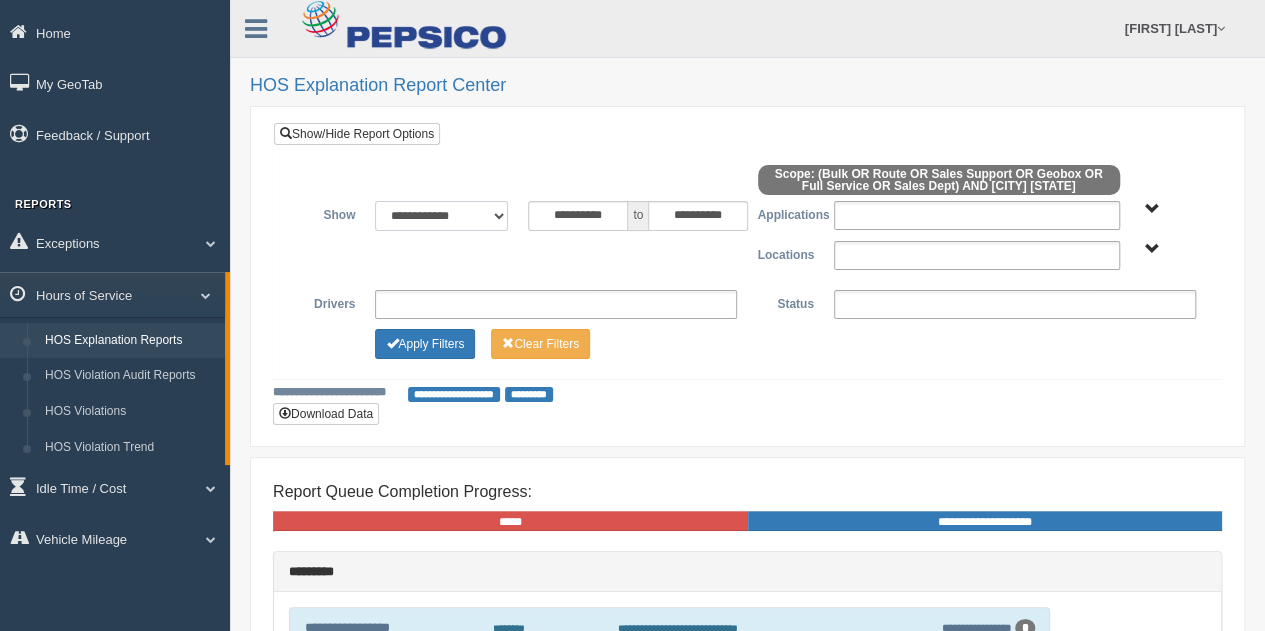 click on "**********" at bounding box center [441, 216] 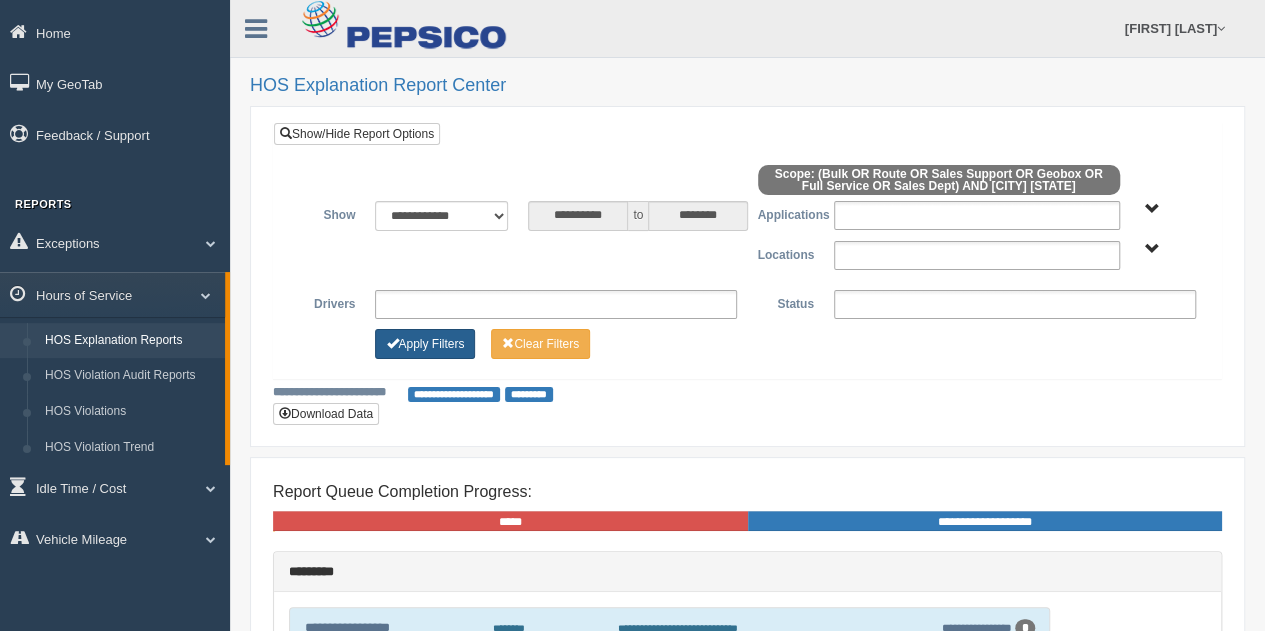 click on "Apply Filters" at bounding box center [425, 344] 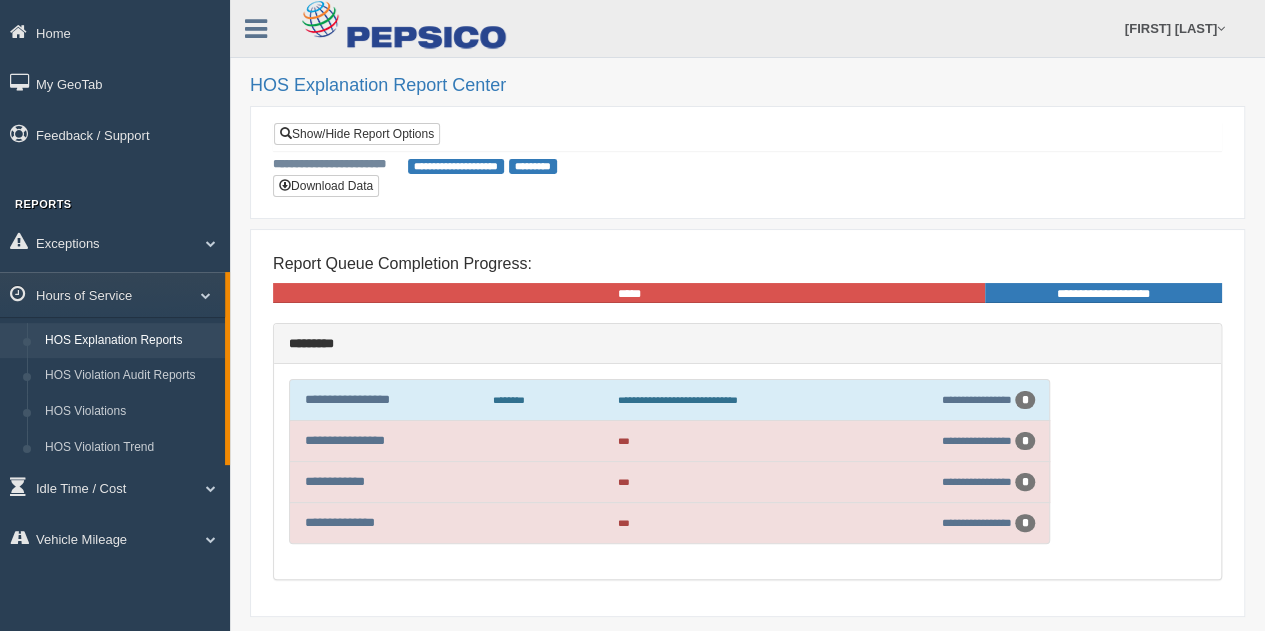 scroll, scrollTop: 64, scrollLeft: 0, axis: vertical 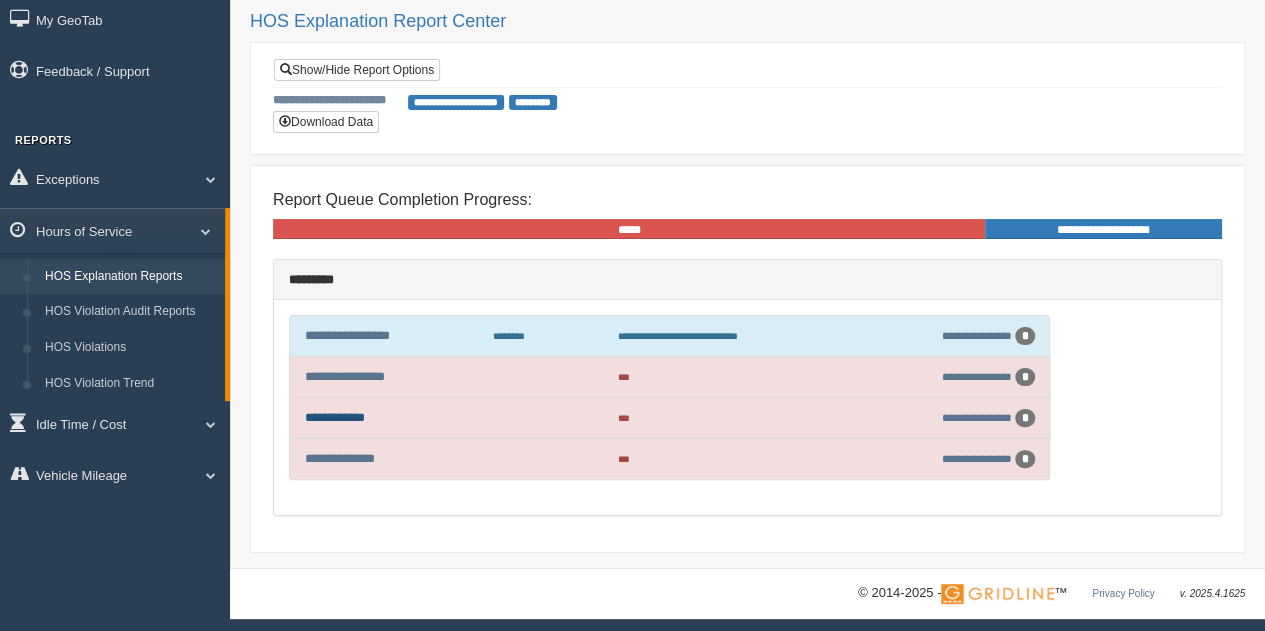 click on "**********" at bounding box center (335, 417) 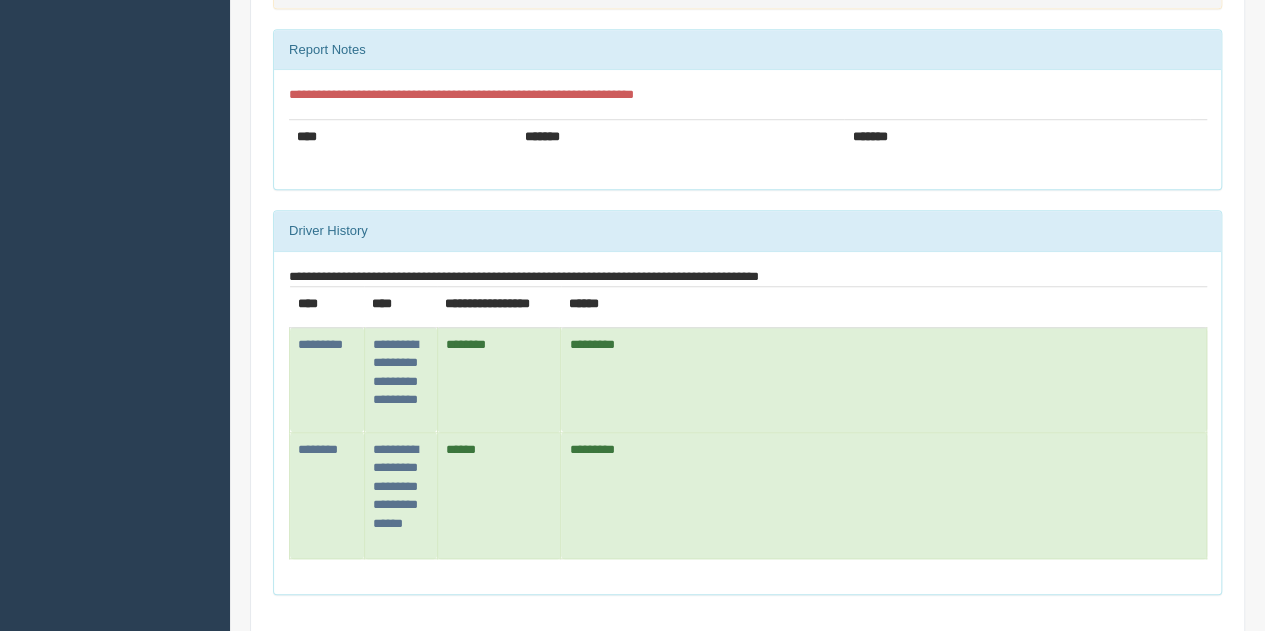 scroll, scrollTop: 700, scrollLeft: 0, axis: vertical 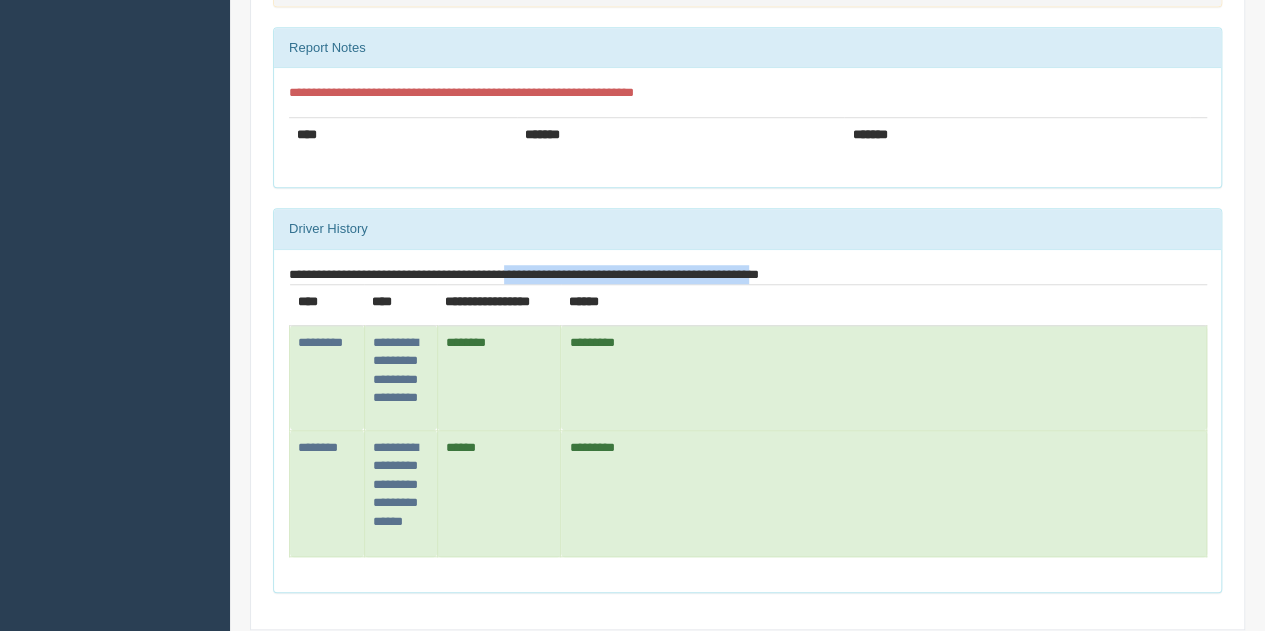 drag, startPoint x: 528, startPoint y: 268, endPoint x: 801, endPoint y: 259, distance: 273.14832 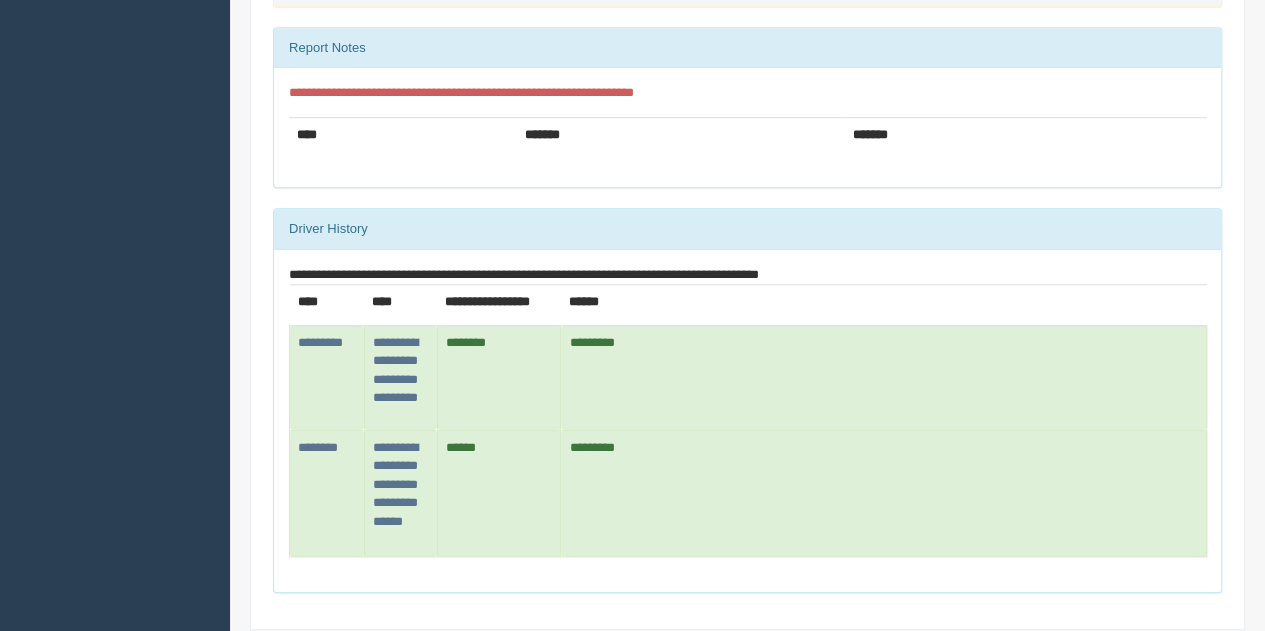 click on "**********" at bounding box center (748, 127) 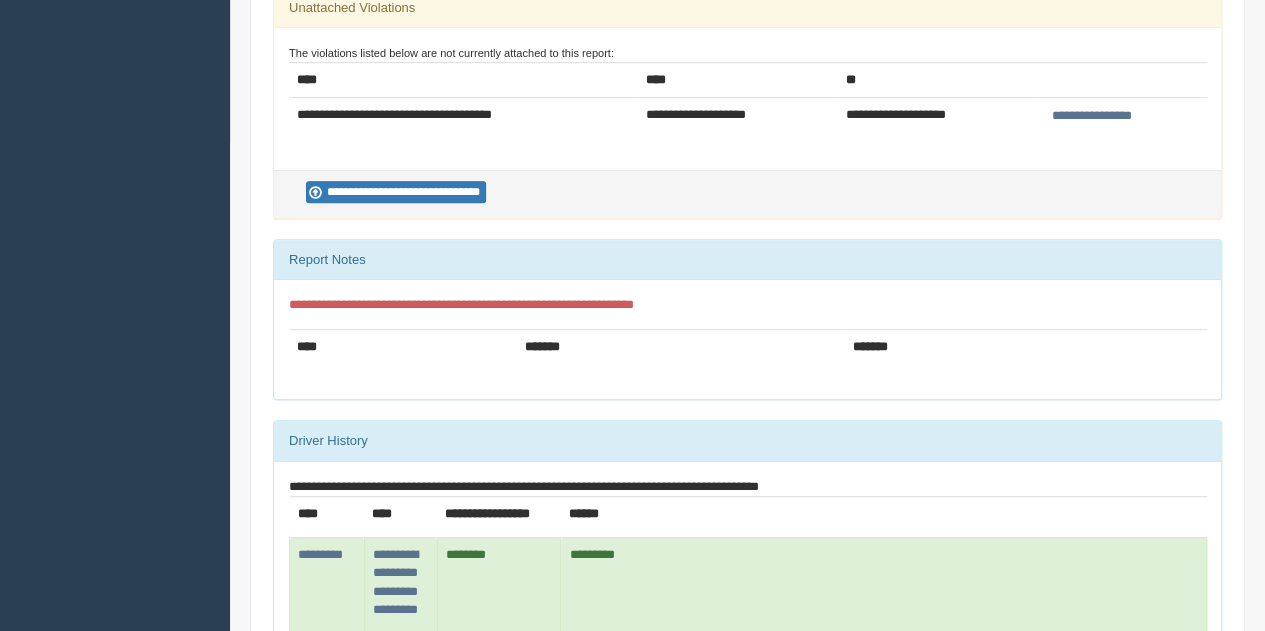 scroll, scrollTop: 300, scrollLeft: 0, axis: vertical 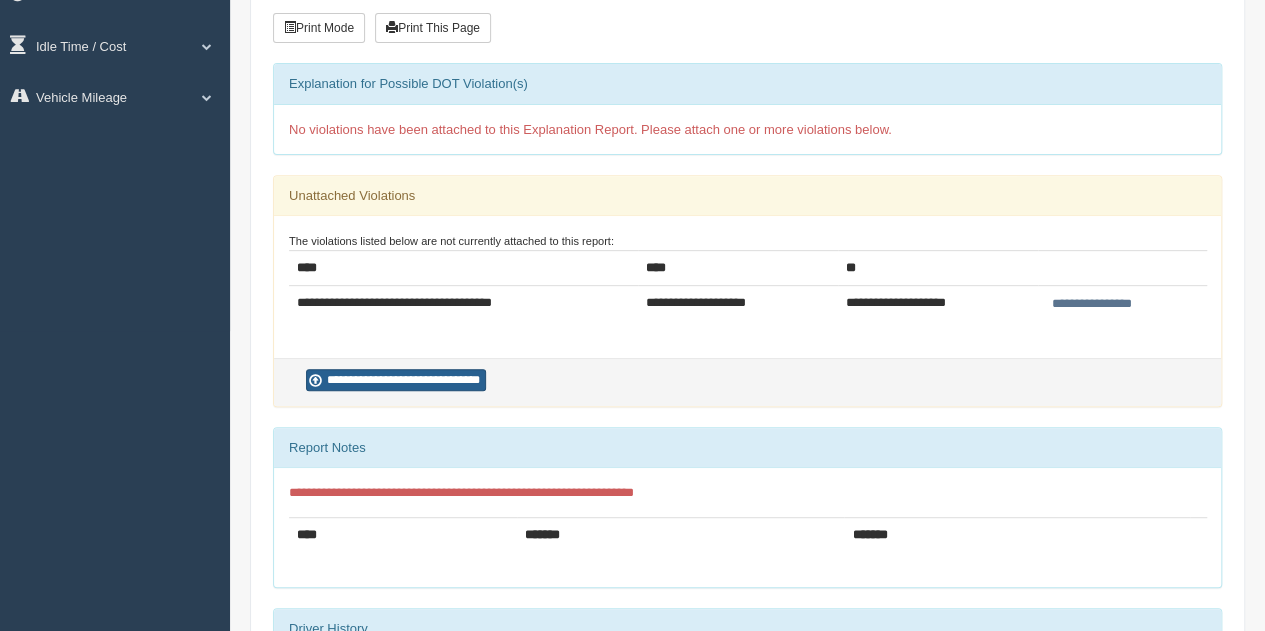 click on "**********" at bounding box center [396, 380] 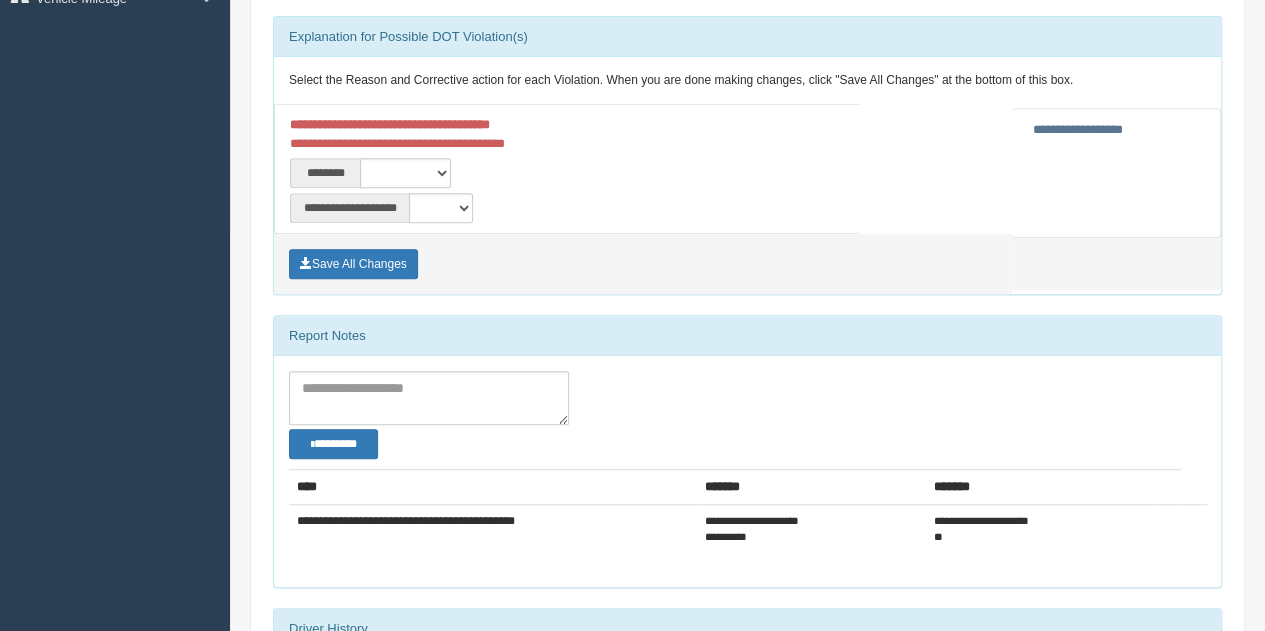 scroll, scrollTop: 400, scrollLeft: 0, axis: vertical 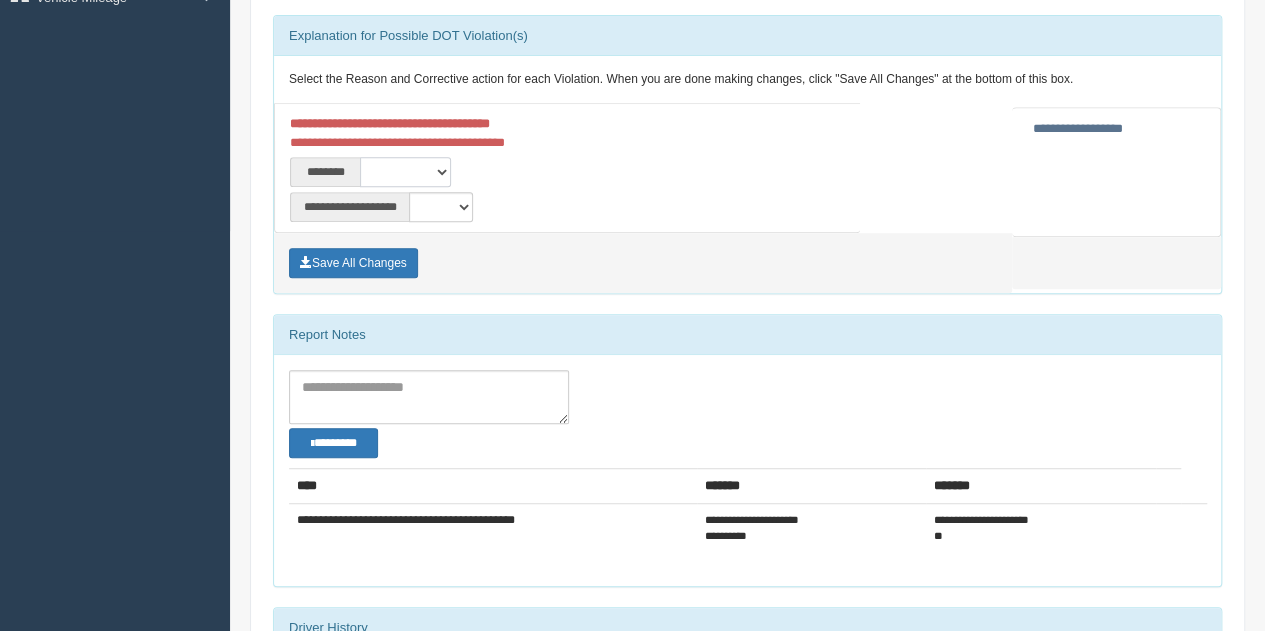click on "**********" at bounding box center (405, 172) 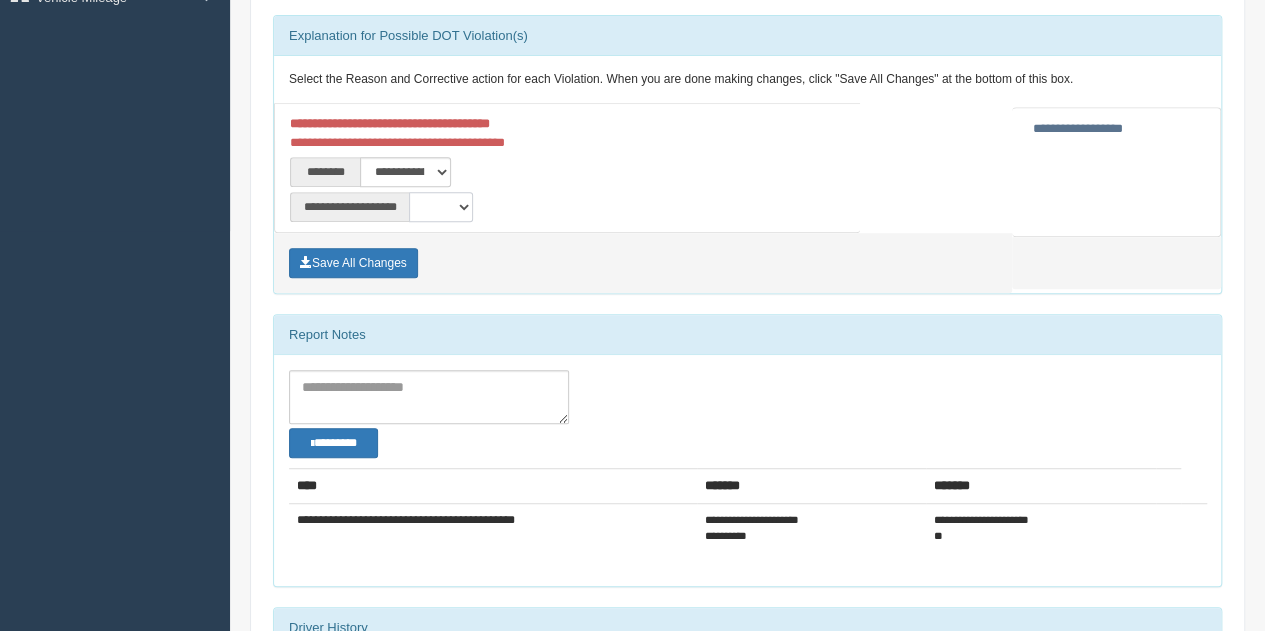 click on "**********" at bounding box center [441, 207] 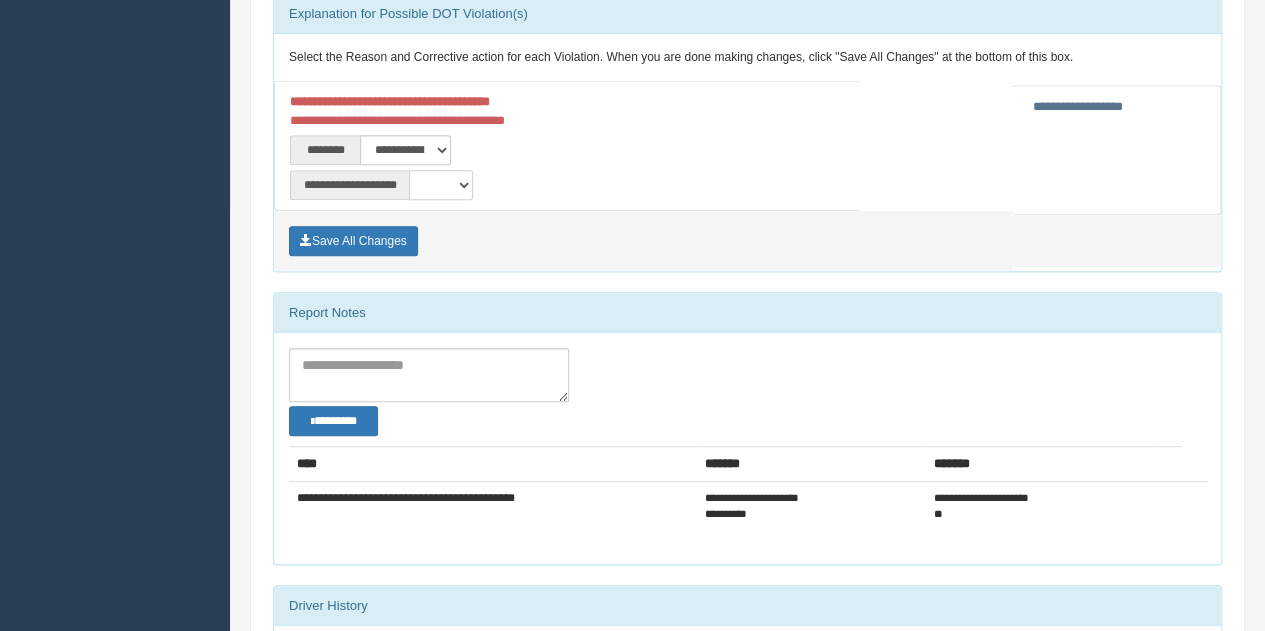 scroll, scrollTop: 400, scrollLeft: 0, axis: vertical 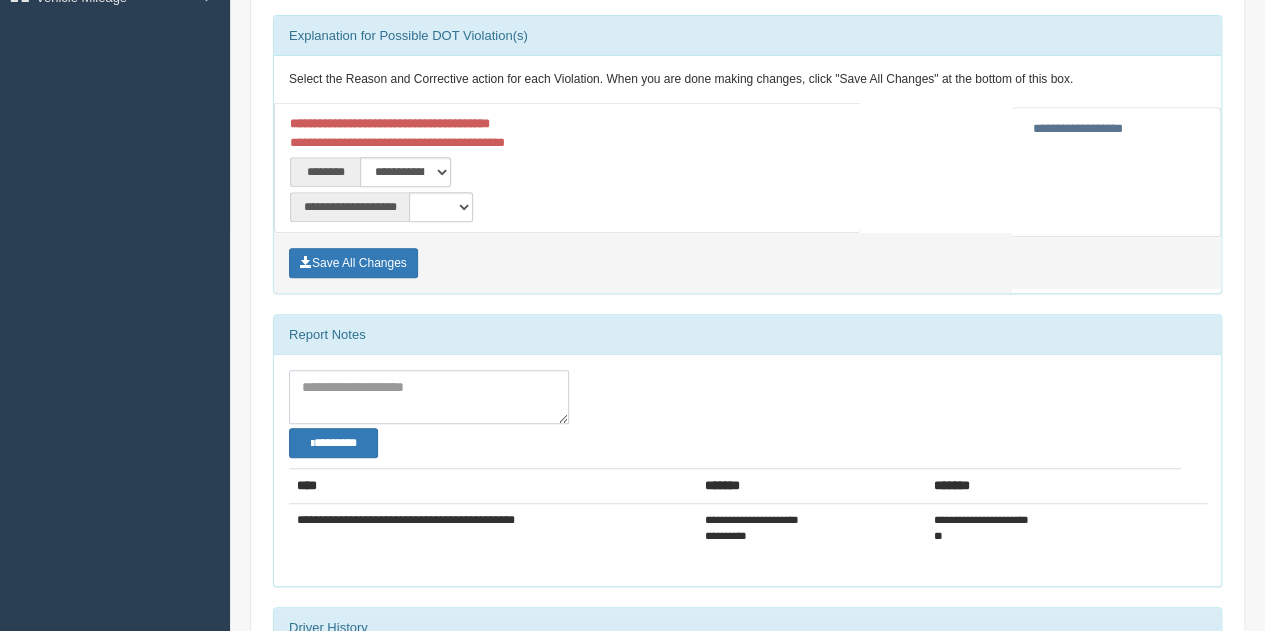 click at bounding box center (429, 397) 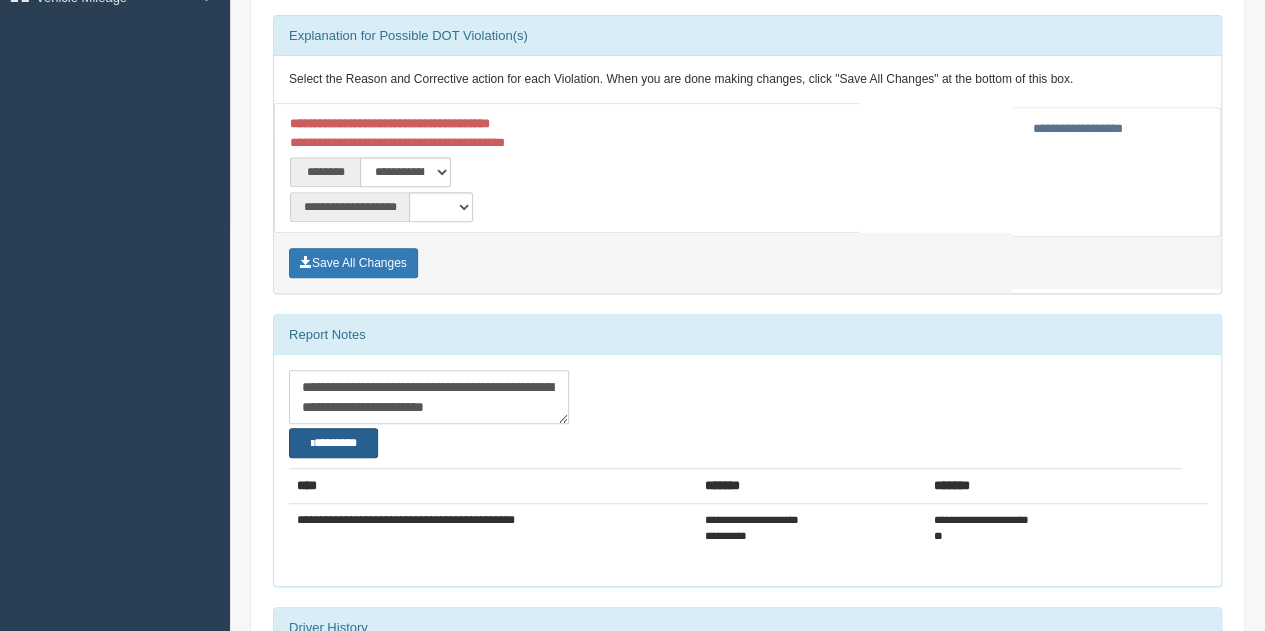 type on "**********" 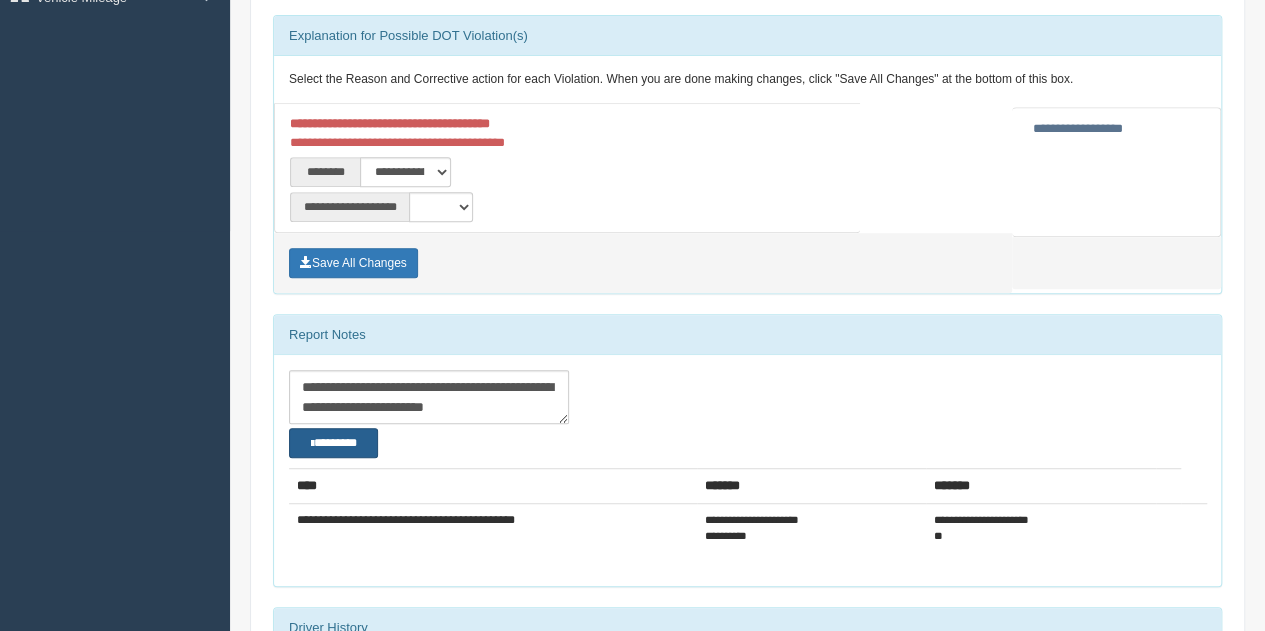 click on "********" at bounding box center [333, 442] 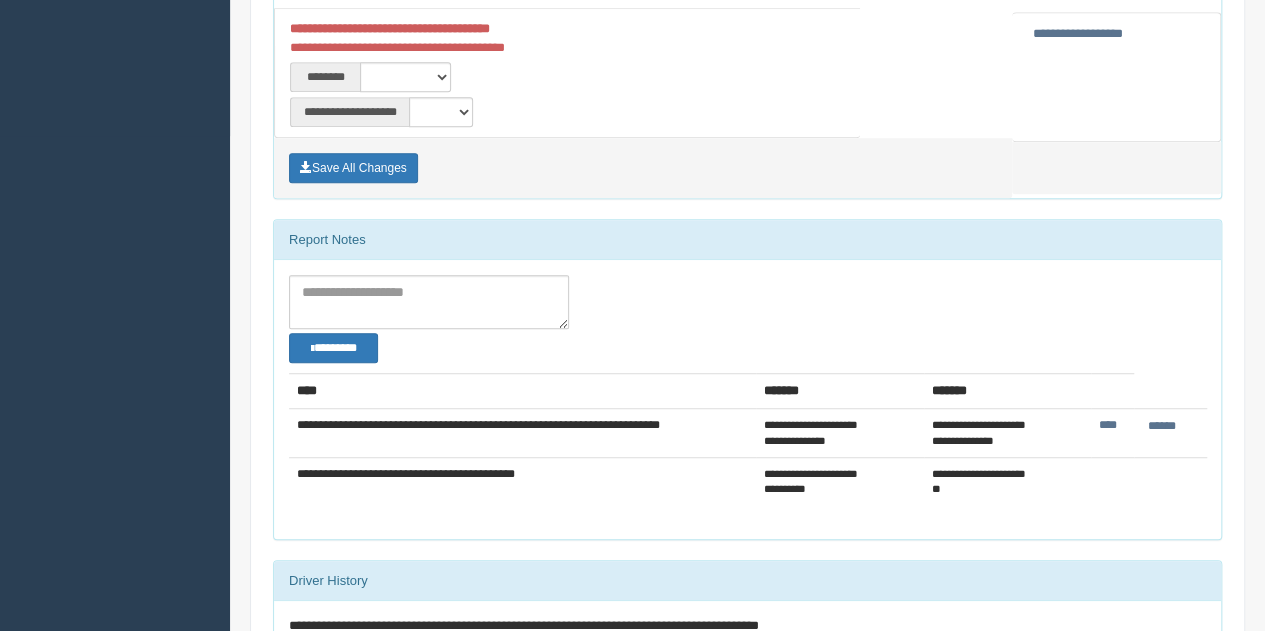 scroll, scrollTop: 500, scrollLeft: 0, axis: vertical 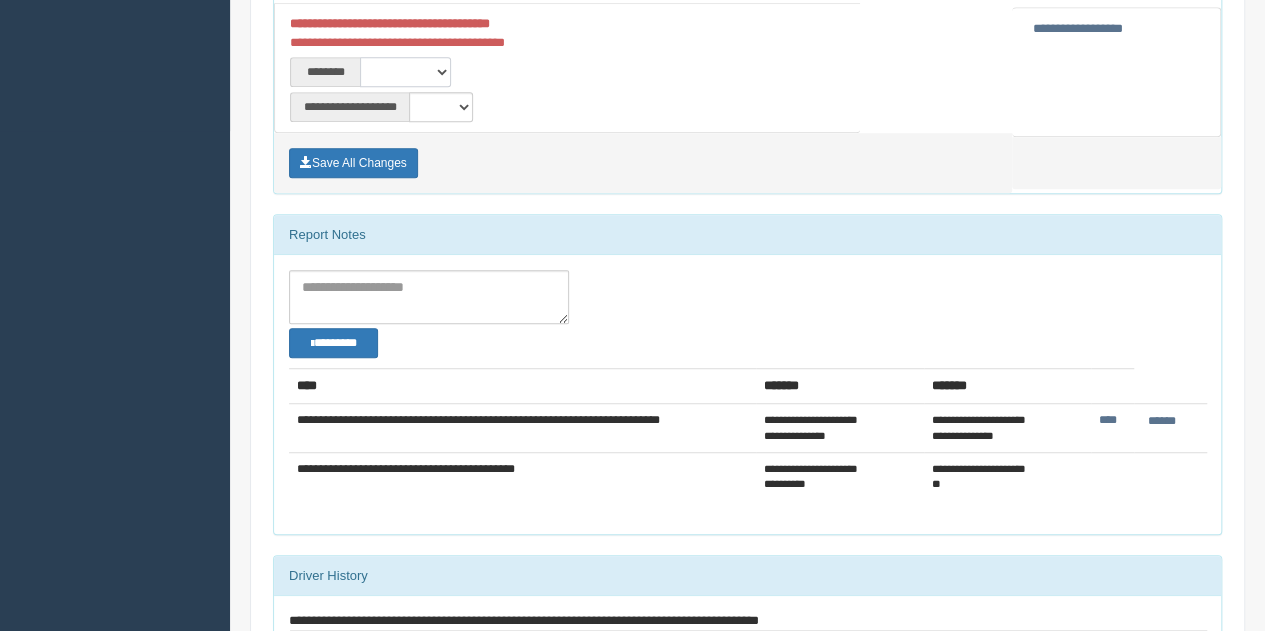 click on "**********" at bounding box center [405, 72] 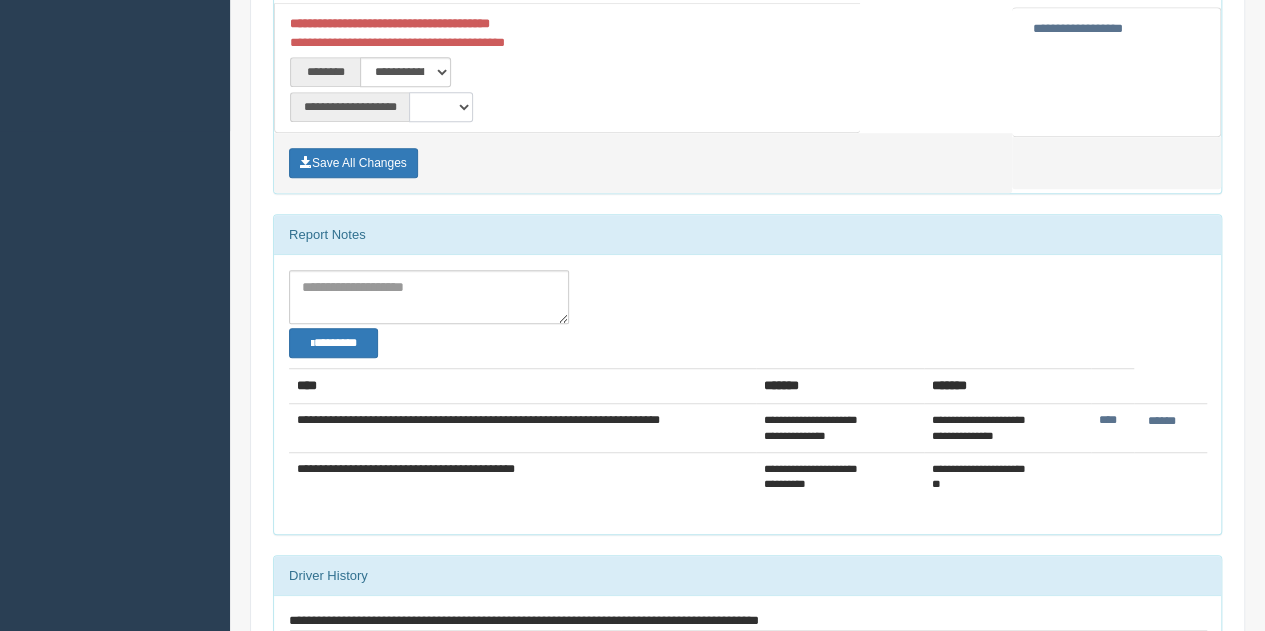 click on "**********" at bounding box center [441, 107] 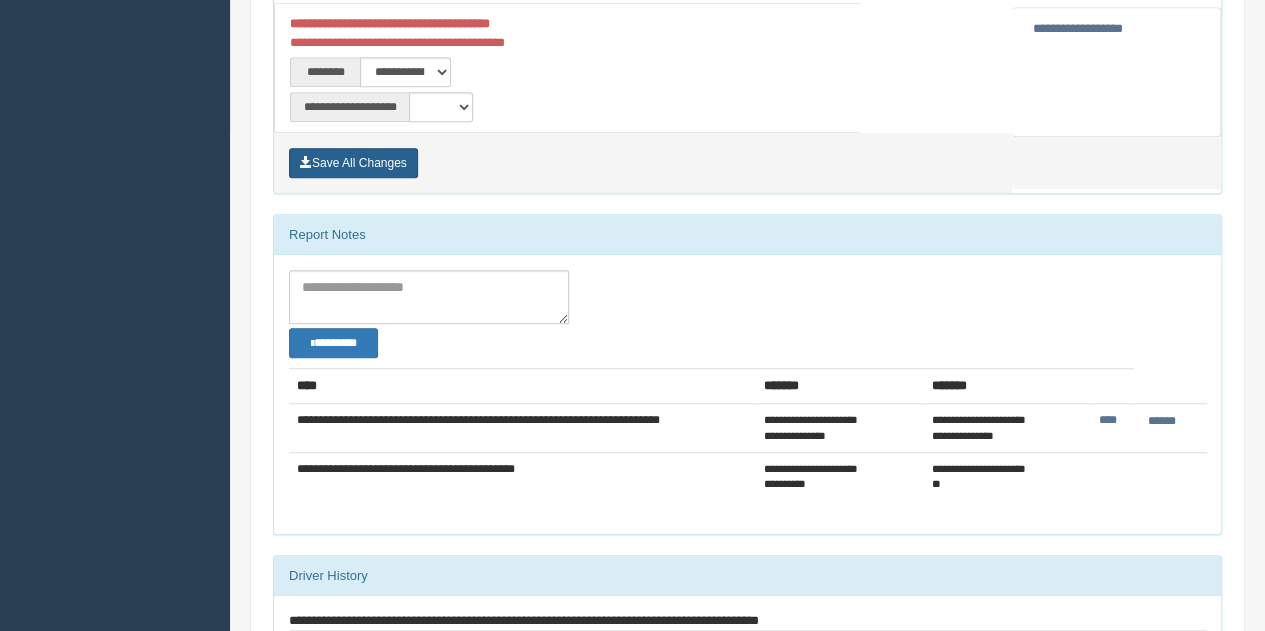 click on "Save All Changes" at bounding box center [353, 163] 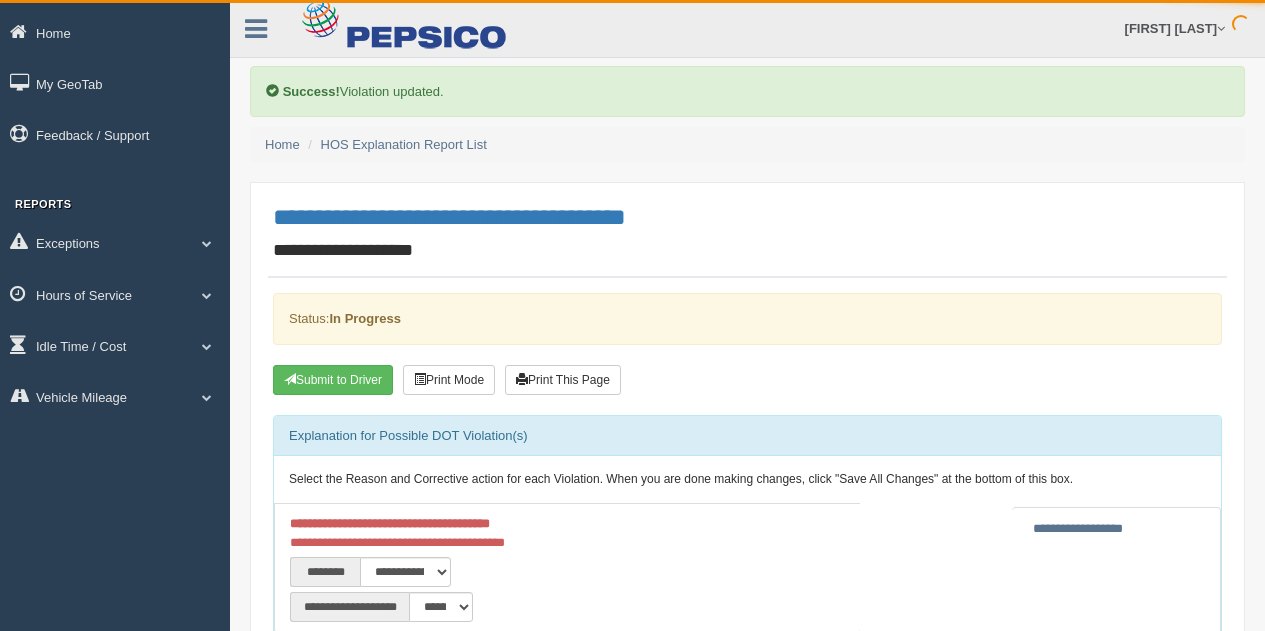 scroll, scrollTop: 0, scrollLeft: 0, axis: both 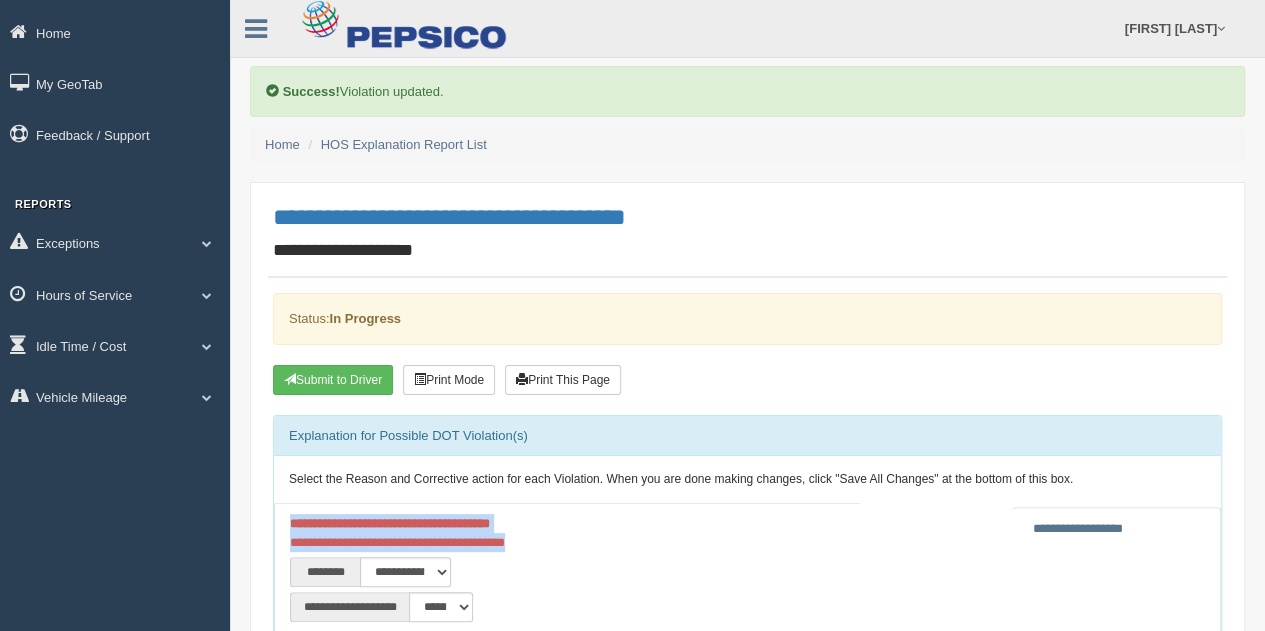 drag, startPoint x: 576, startPoint y: 538, endPoint x: 270, endPoint y: 514, distance: 306.93973 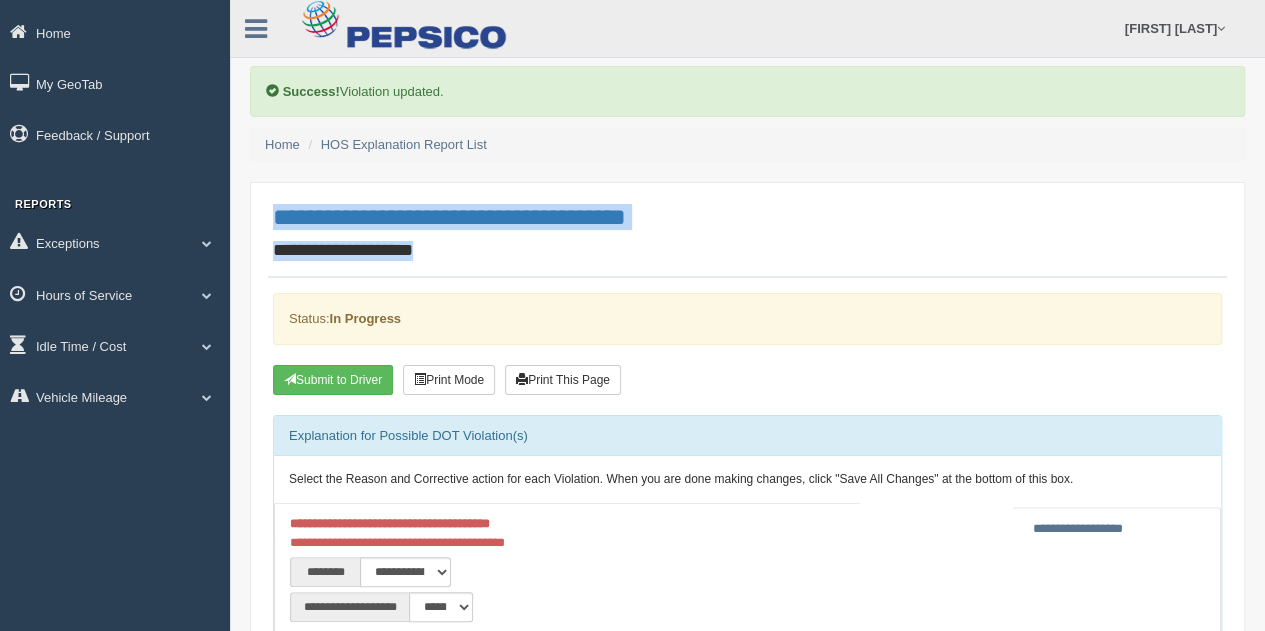 drag, startPoint x: 486, startPoint y: 253, endPoint x: 264, endPoint y: 206, distance: 226.92068 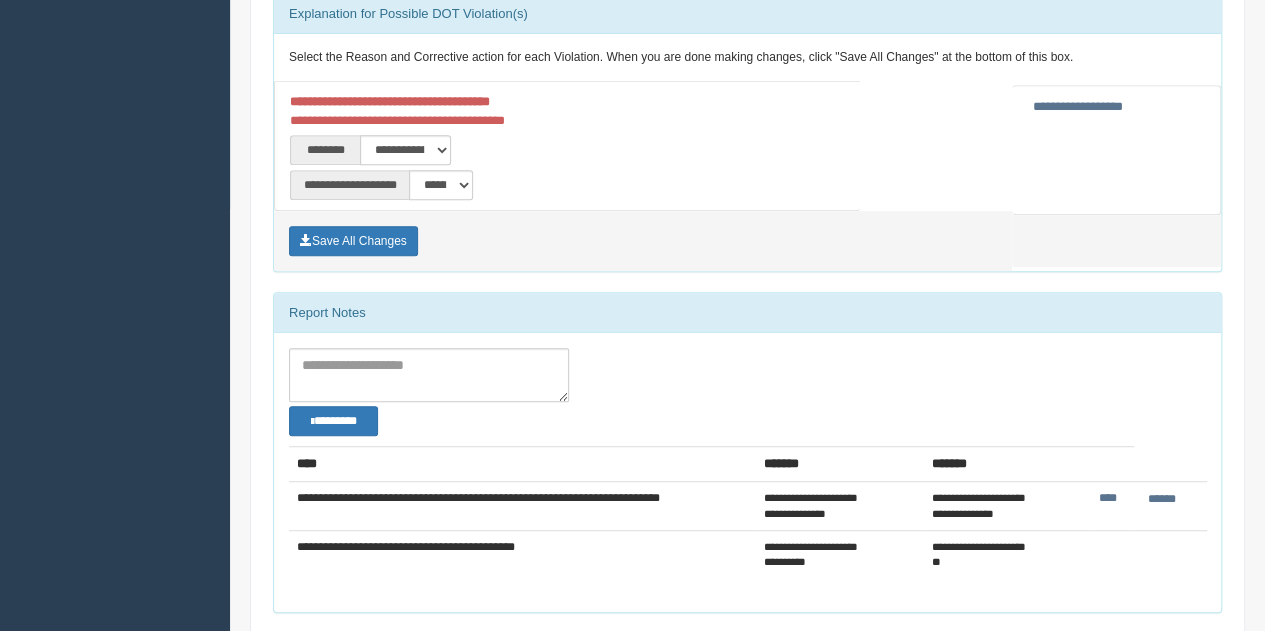 scroll, scrollTop: 400, scrollLeft: 0, axis: vertical 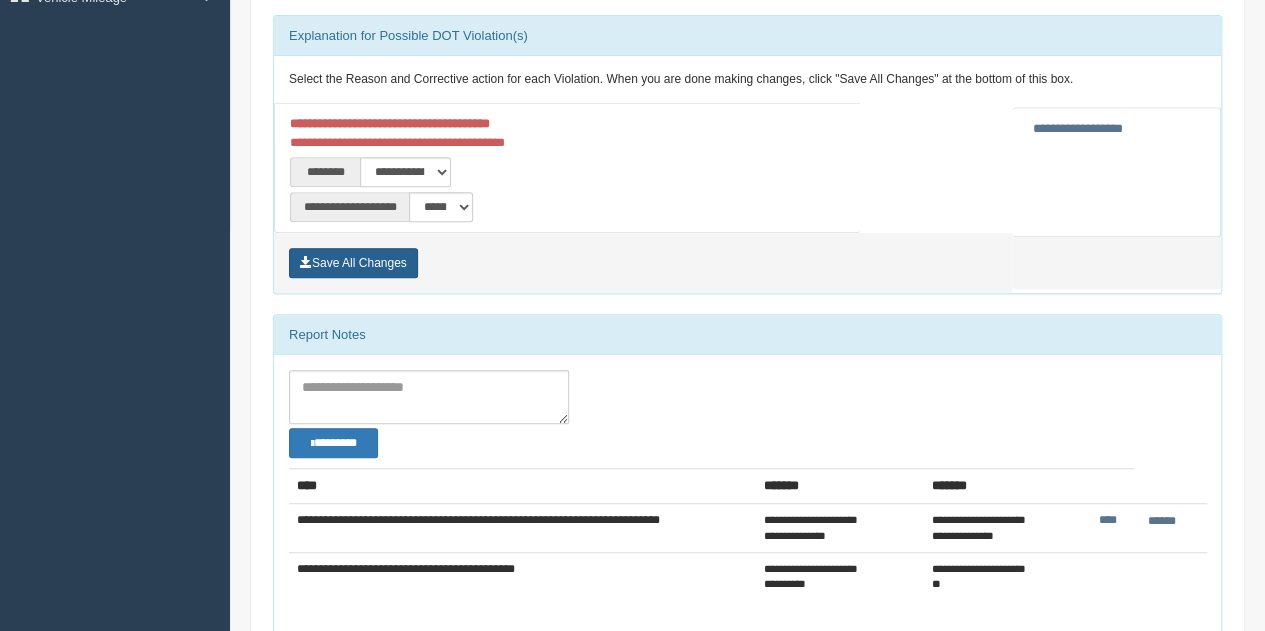 click on "Save All Changes" at bounding box center (353, 263) 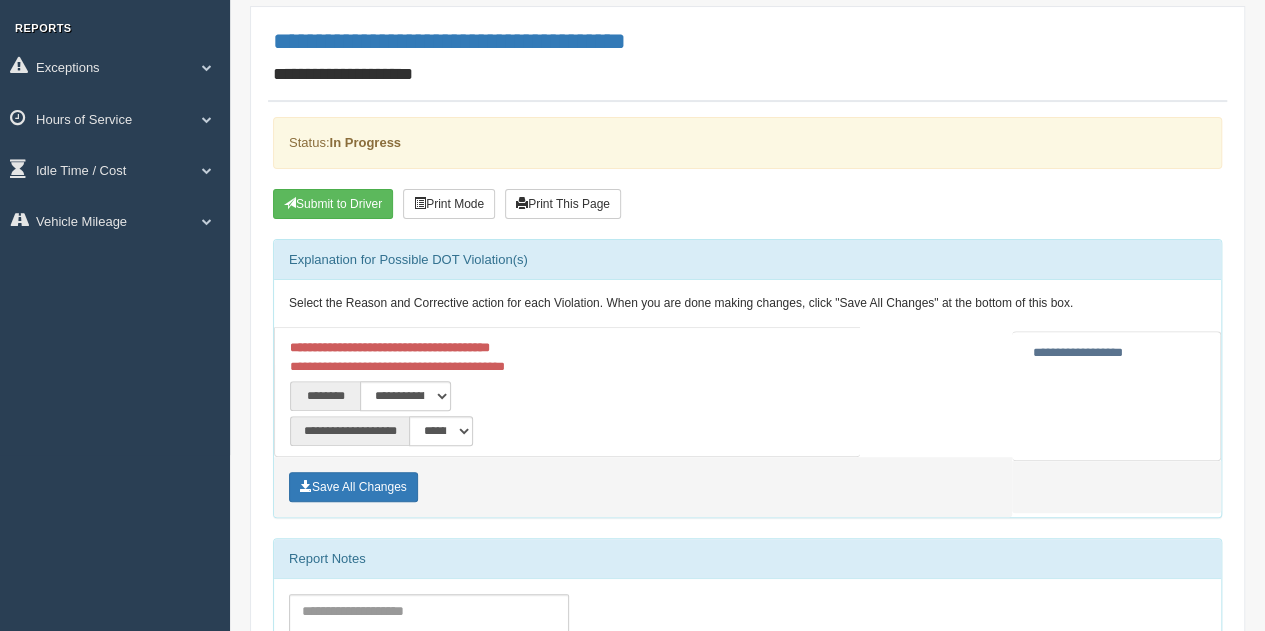 scroll, scrollTop: 0, scrollLeft: 0, axis: both 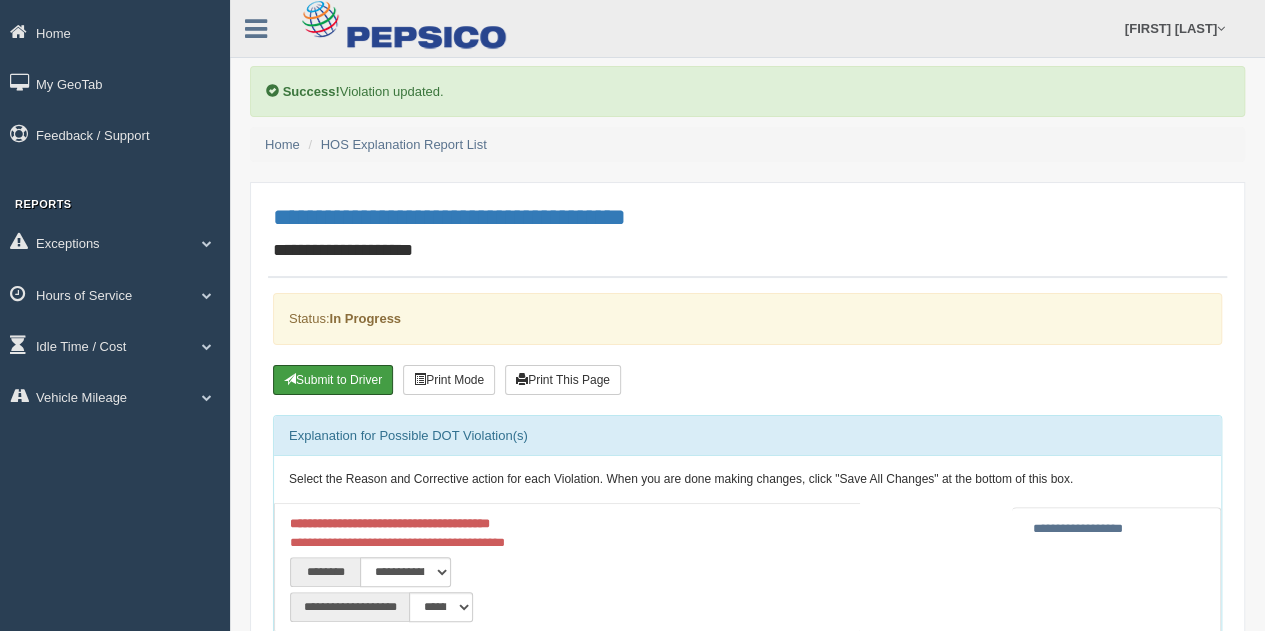 drag, startPoint x: 335, startPoint y: 380, endPoint x: 522, endPoint y: 431, distance: 193.82982 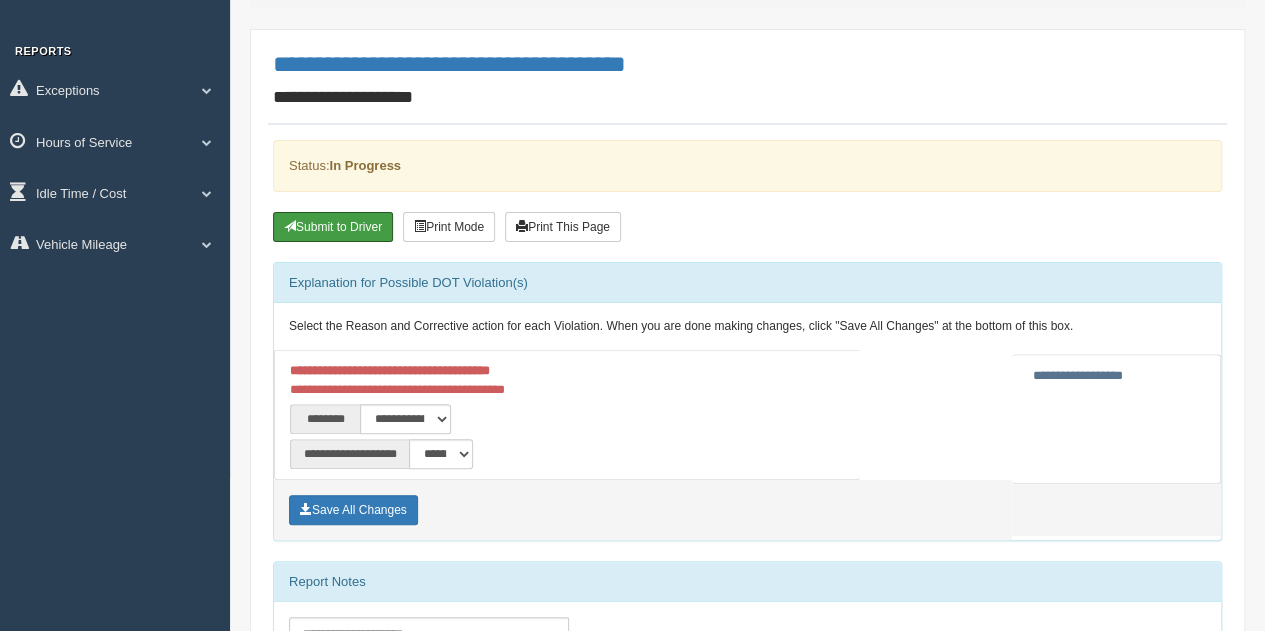 scroll, scrollTop: 100, scrollLeft: 0, axis: vertical 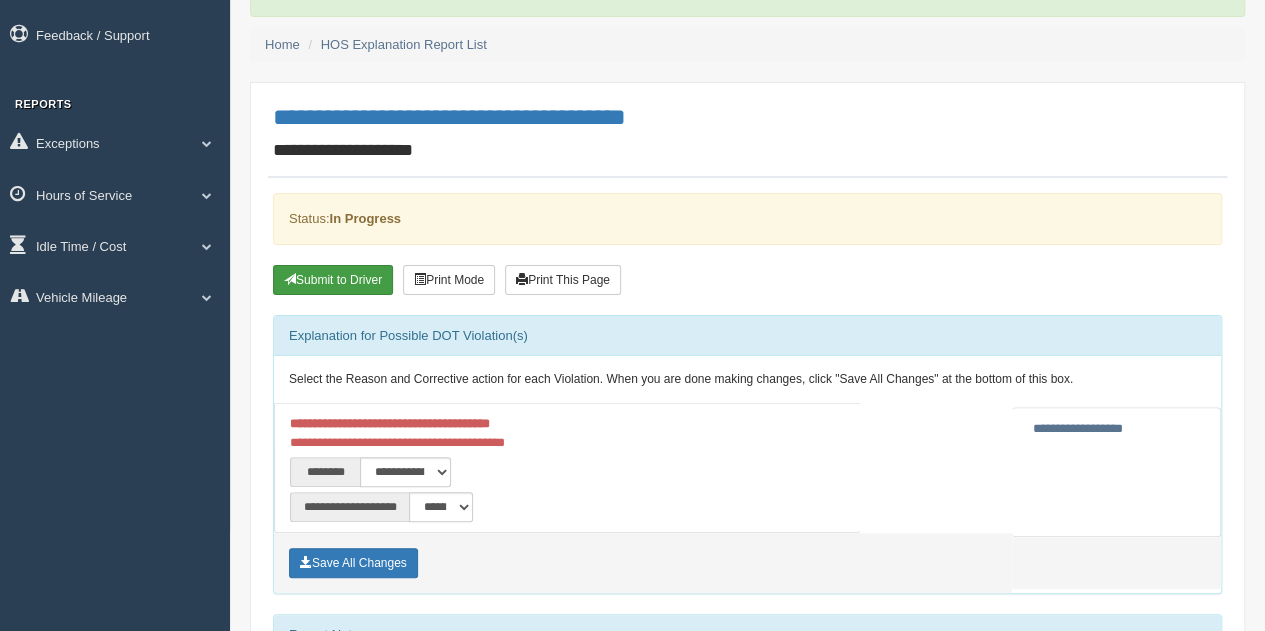 click on "Submit to Driver" at bounding box center (333, 280) 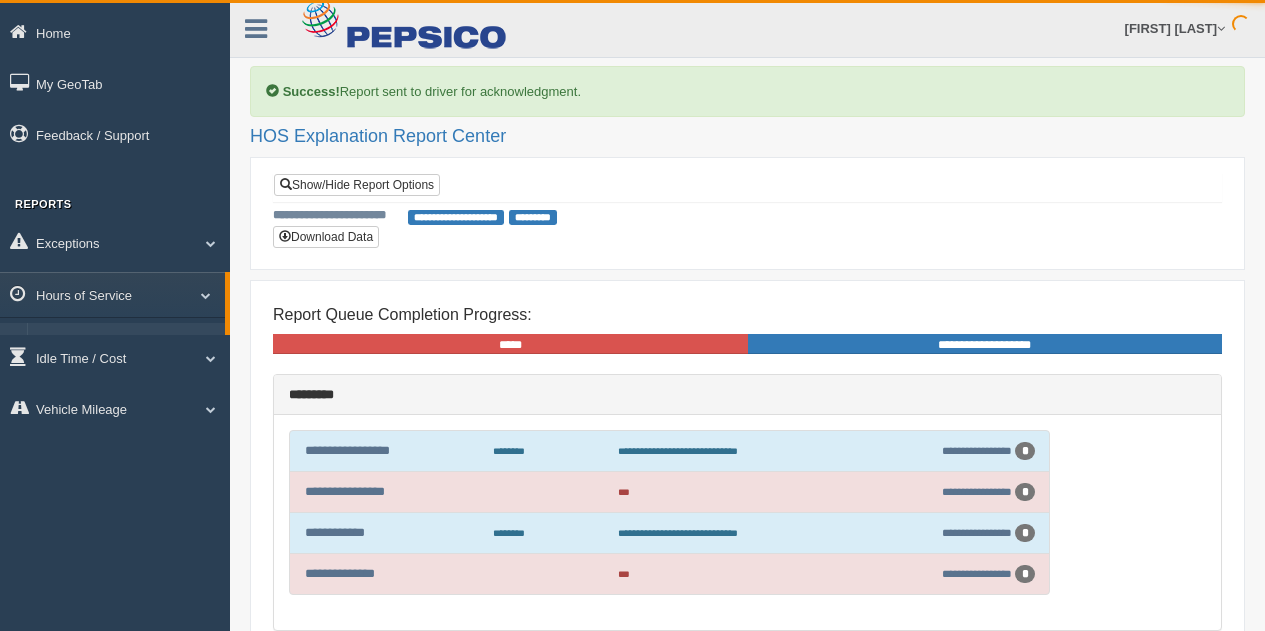 scroll, scrollTop: 0, scrollLeft: 0, axis: both 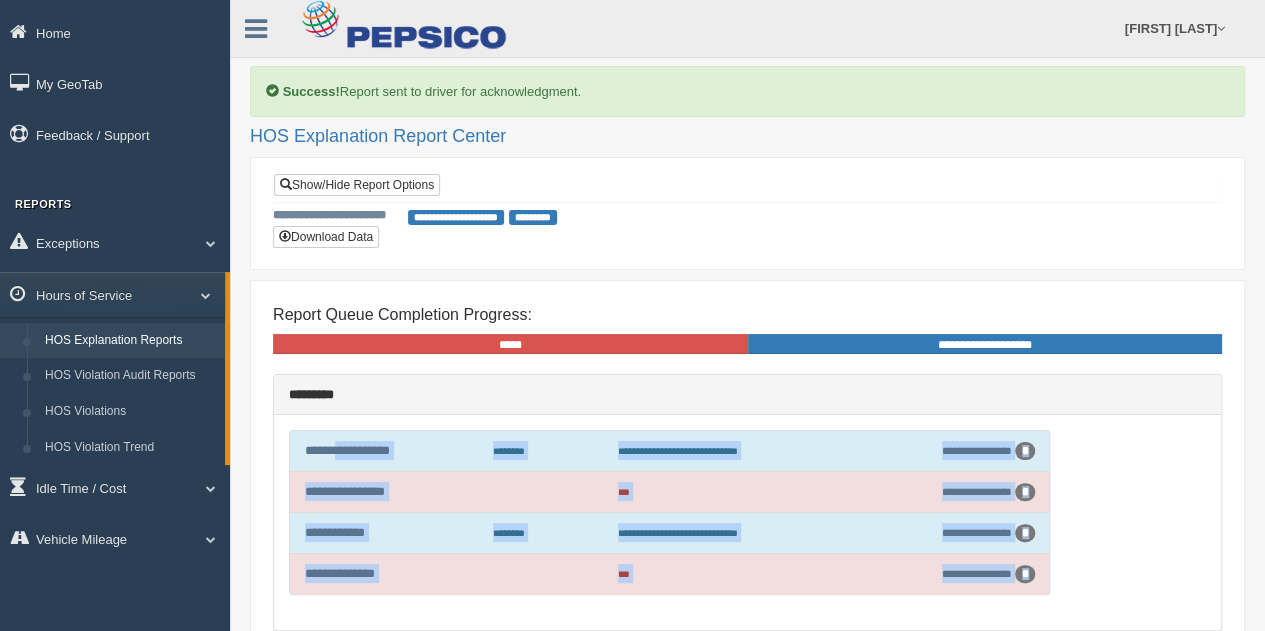 drag, startPoint x: 1090, startPoint y: 569, endPoint x: 344, endPoint y: 425, distance: 759.771 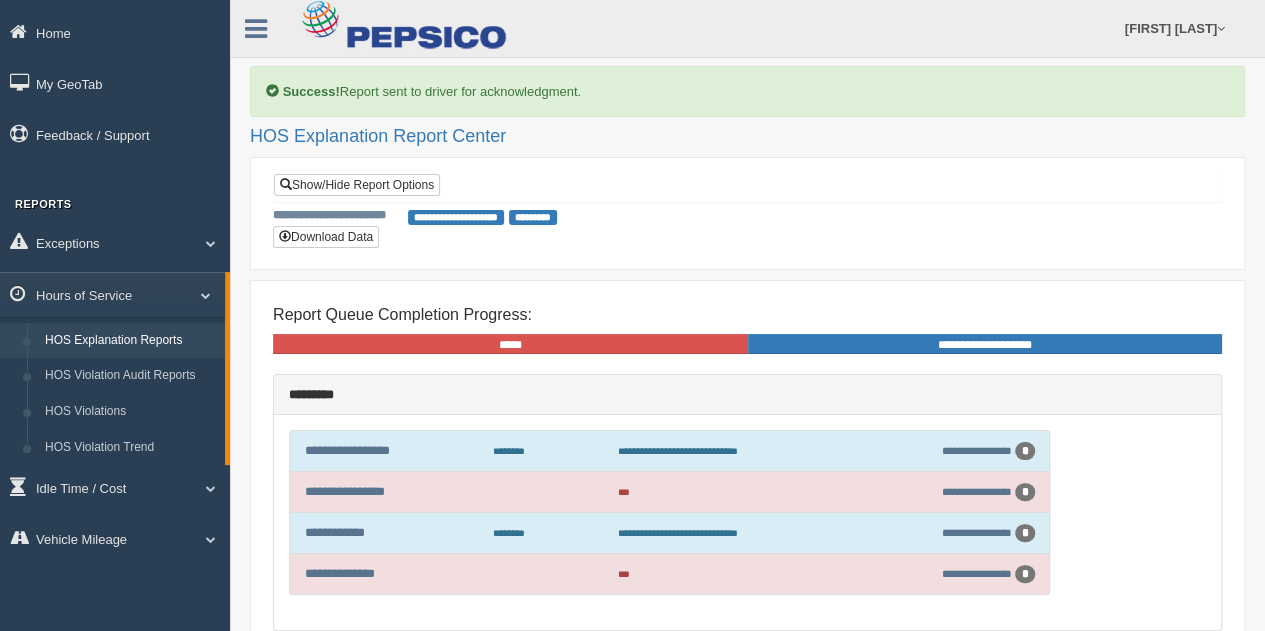 click on "*********" at bounding box center (747, 395) 